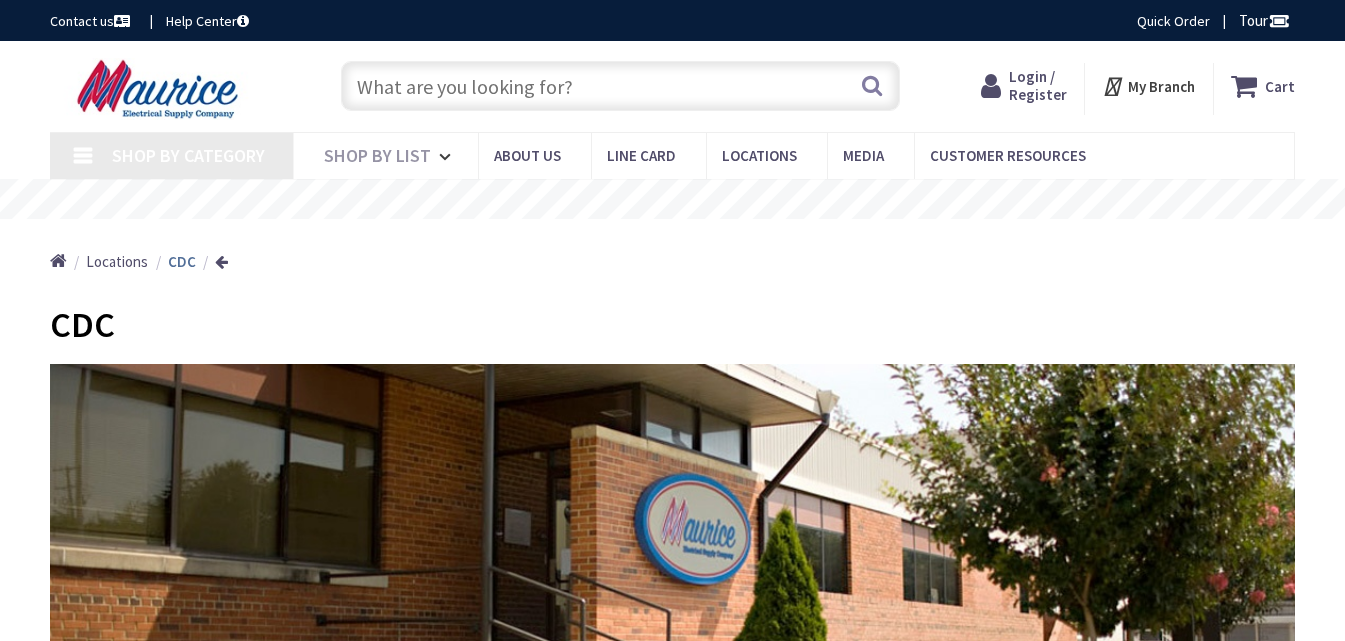 scroll, scrollTop: 0, scrollLeft: 0, axis: both 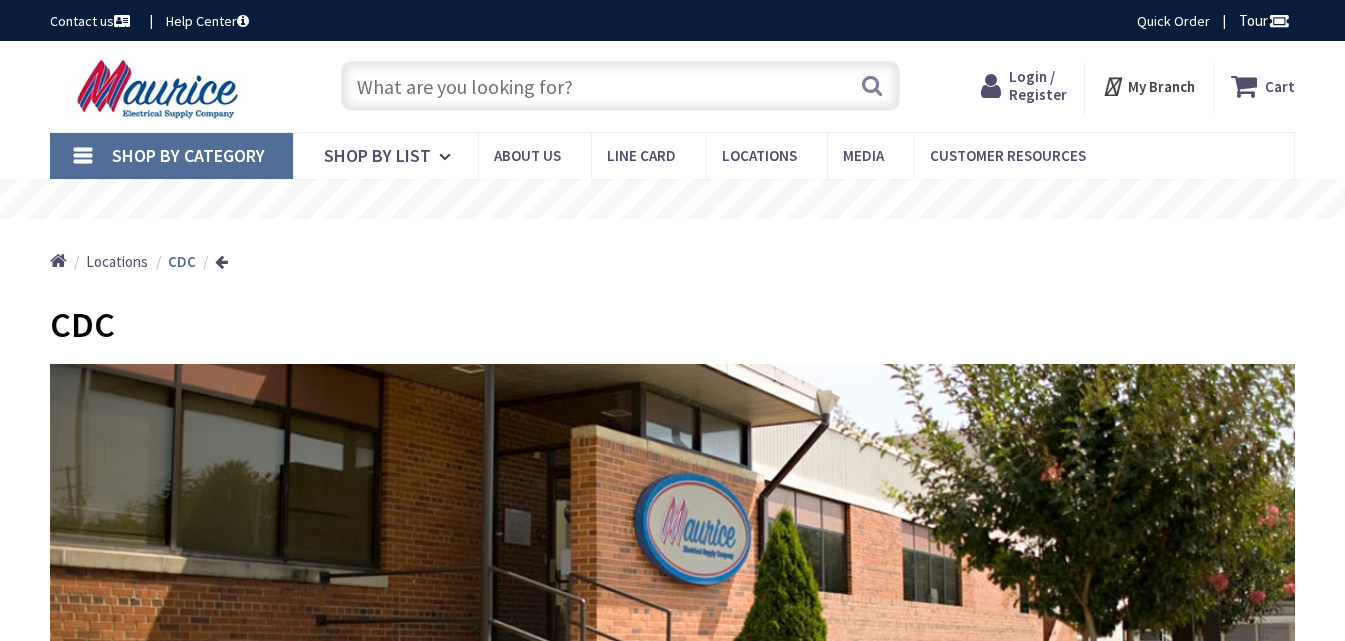 click at bounding box center [620, 86] 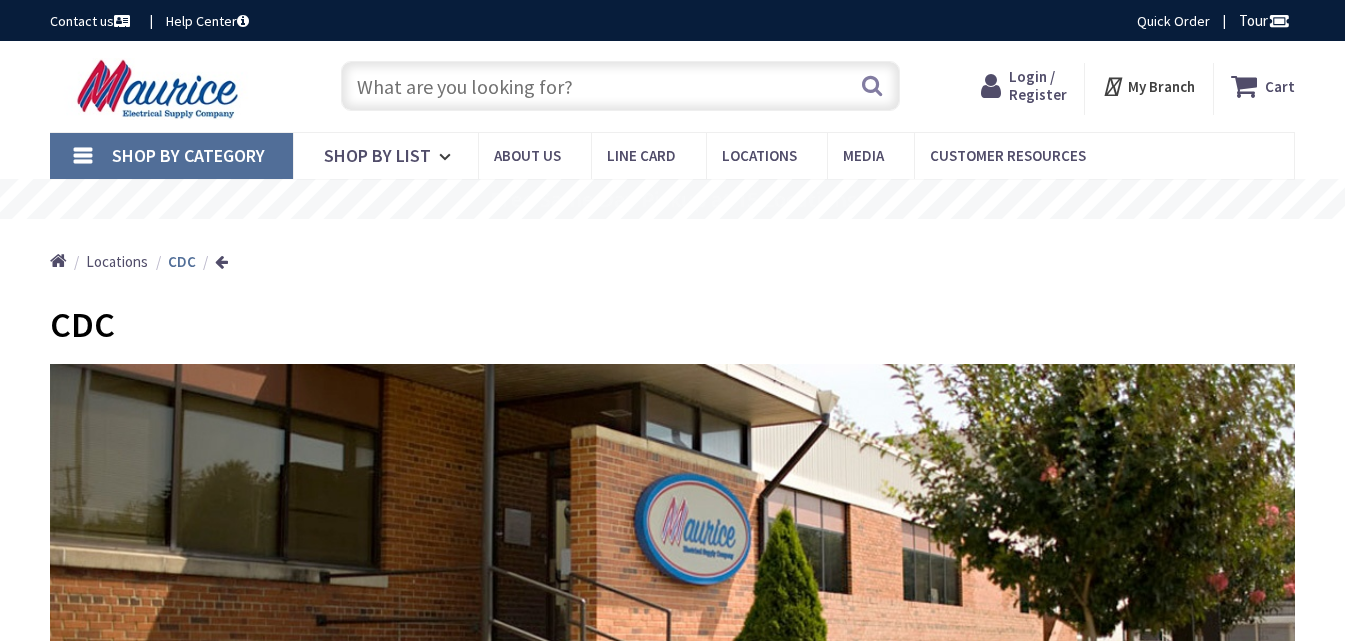 scroll, scrollTop: 0, scrollLeft: 0, axis: both 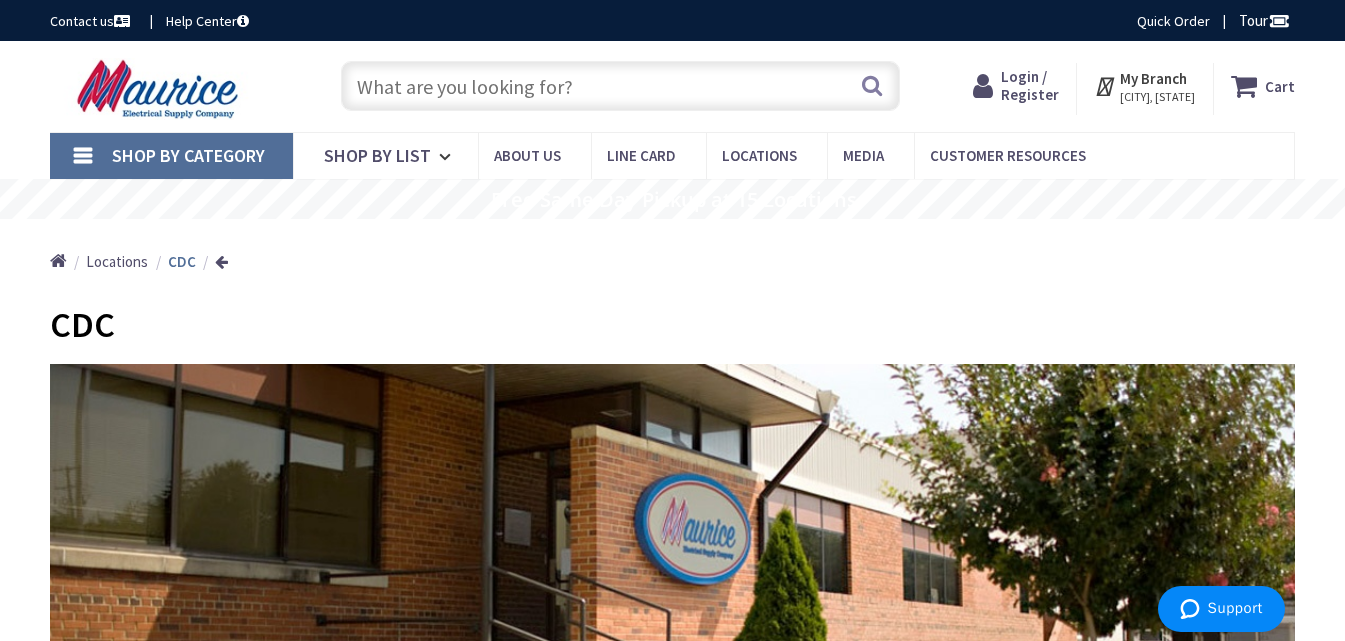 click on "Login / Register" at bounding box center (1030, 85) 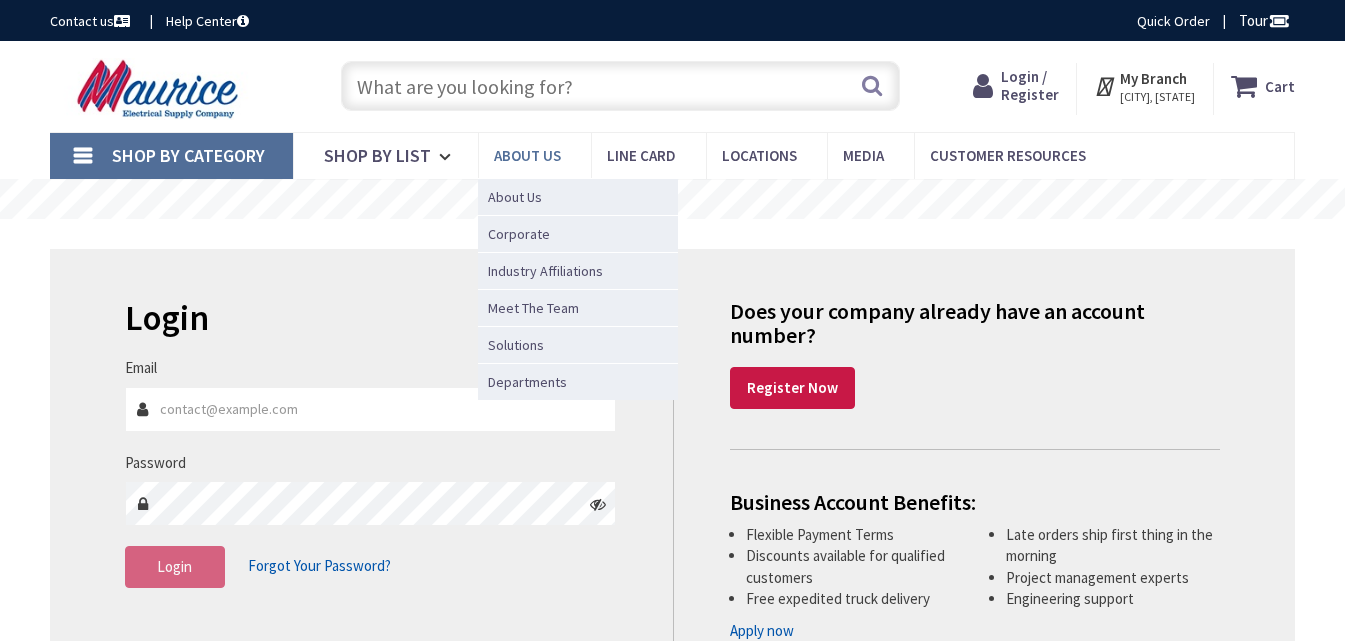 scroll, scrollTop: 0, scrollLeft: 0, axis: both 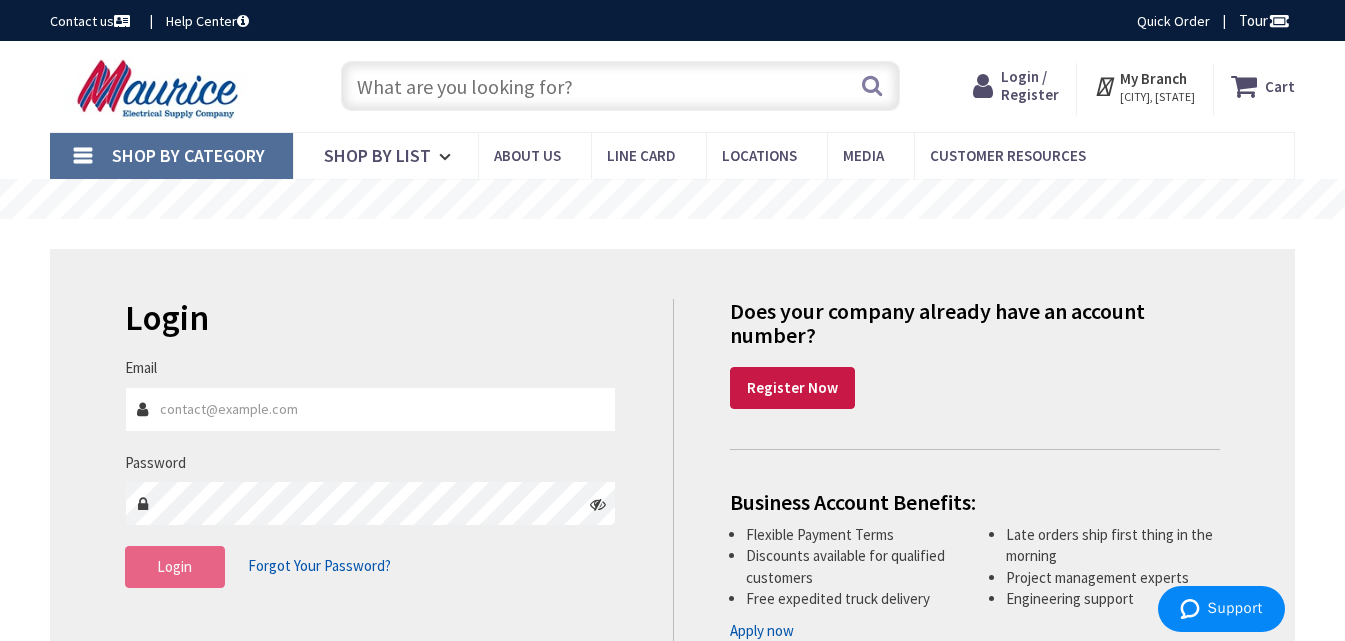 type on "jet.tech.solutions.usa@gmail.com" 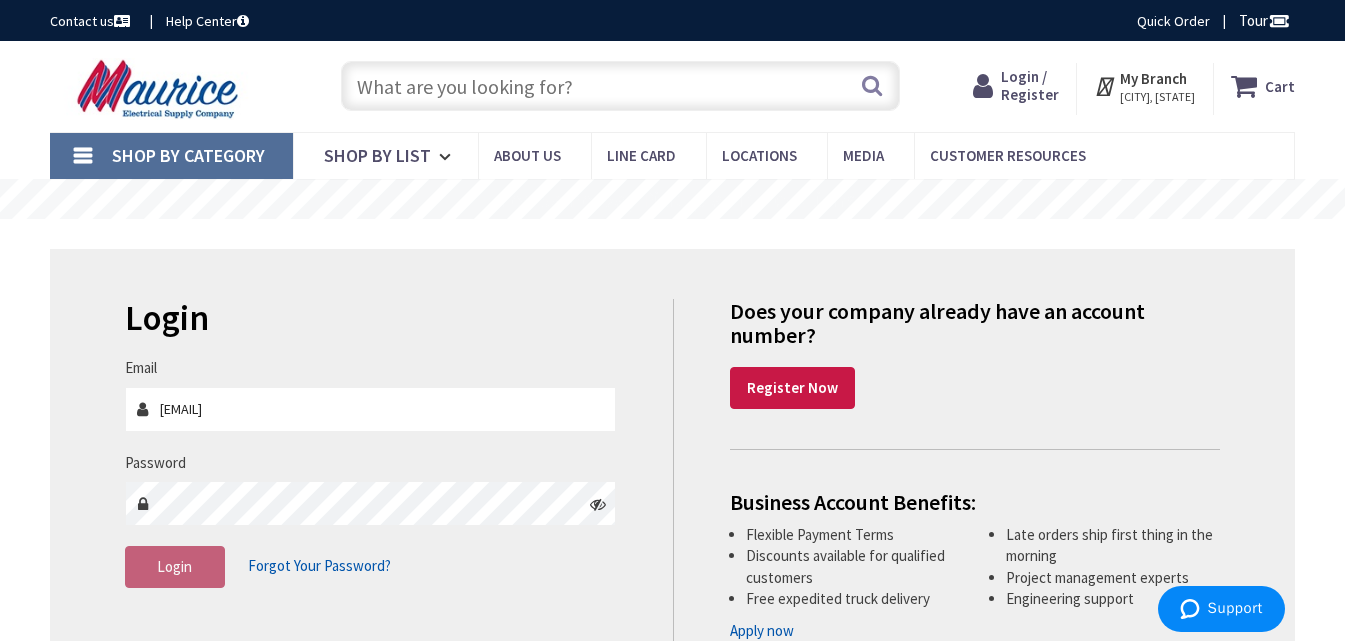 click on "Login" at bounding box center [175, 567] 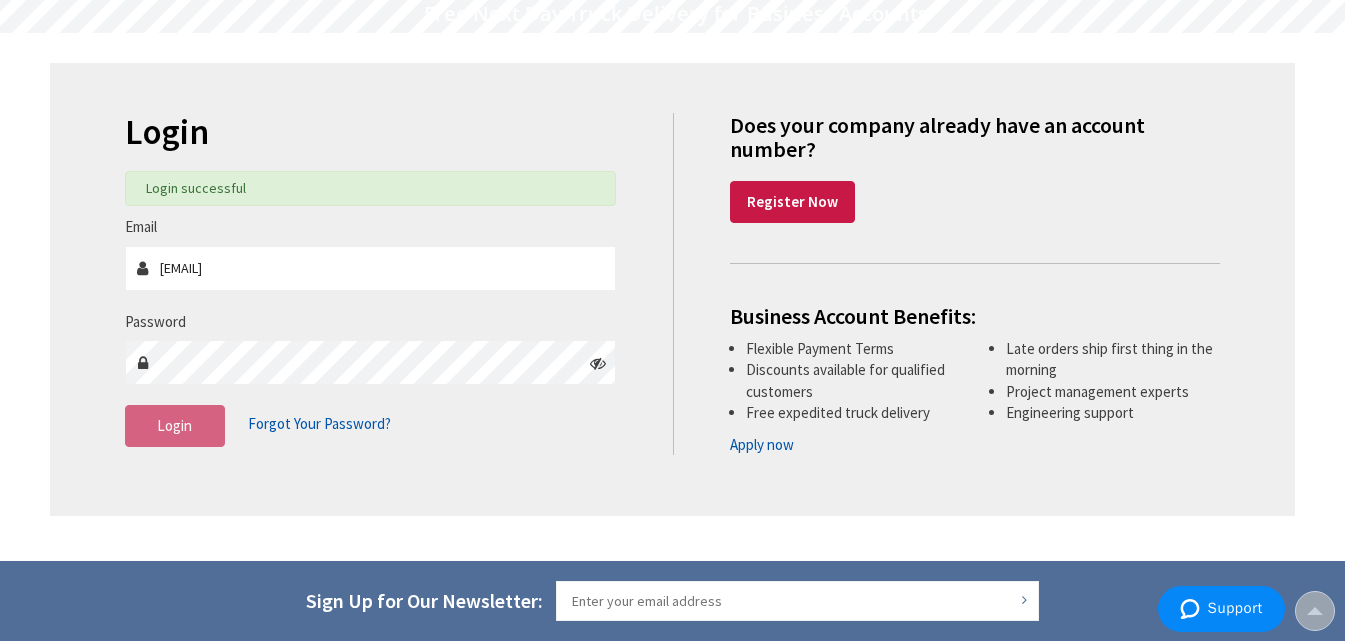 scroll, scrollTop: 0, scrollLeft: 0, axis: both 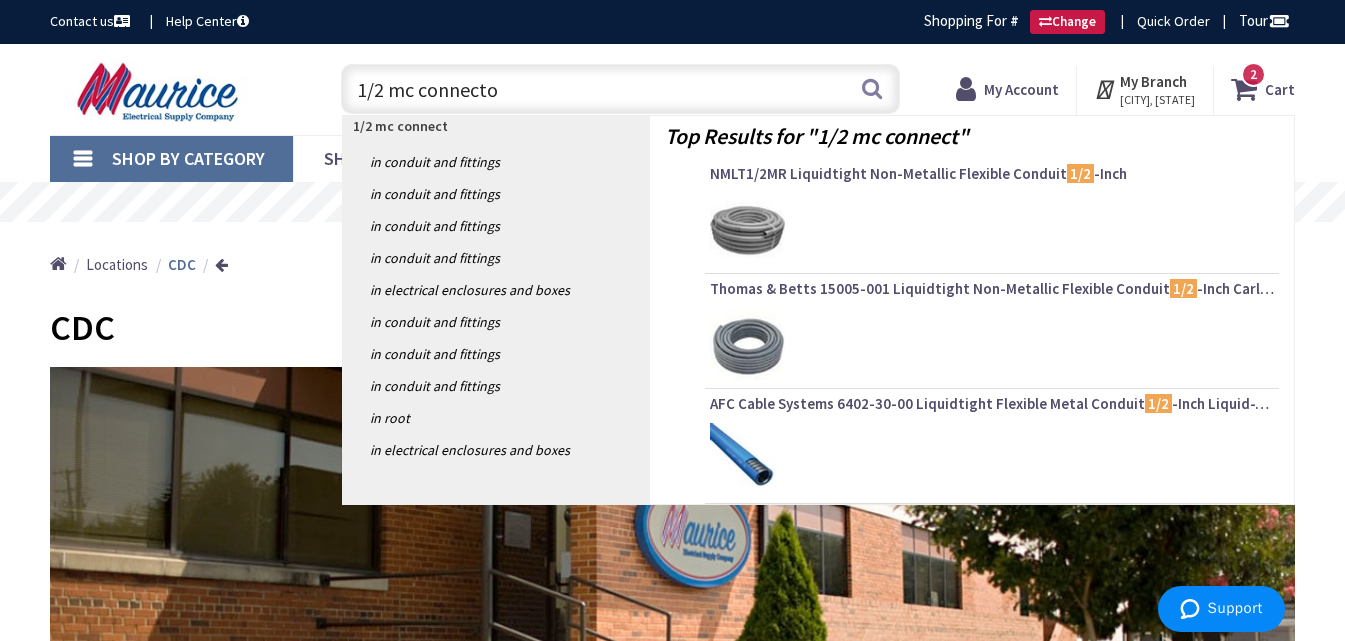 type on "1/2 mc connector" 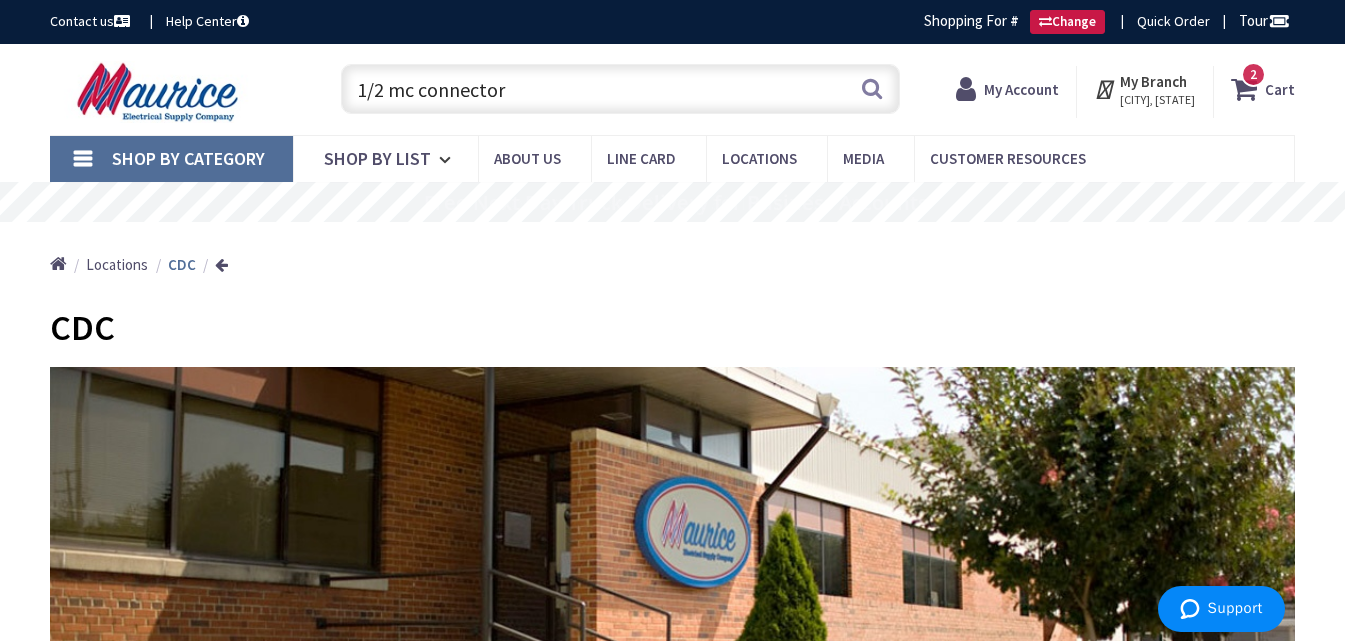 scroll, scrollTop: 0, scrollLeft: 0, axis: both 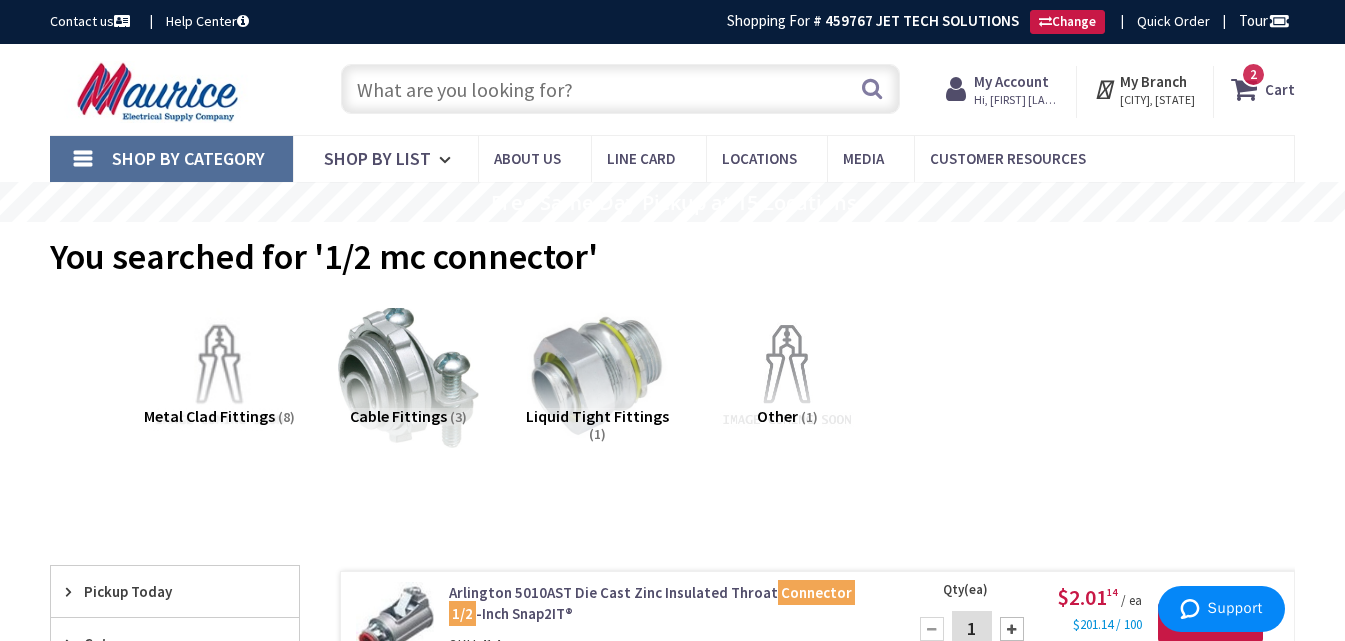 click at bounding box center (1248, 89) 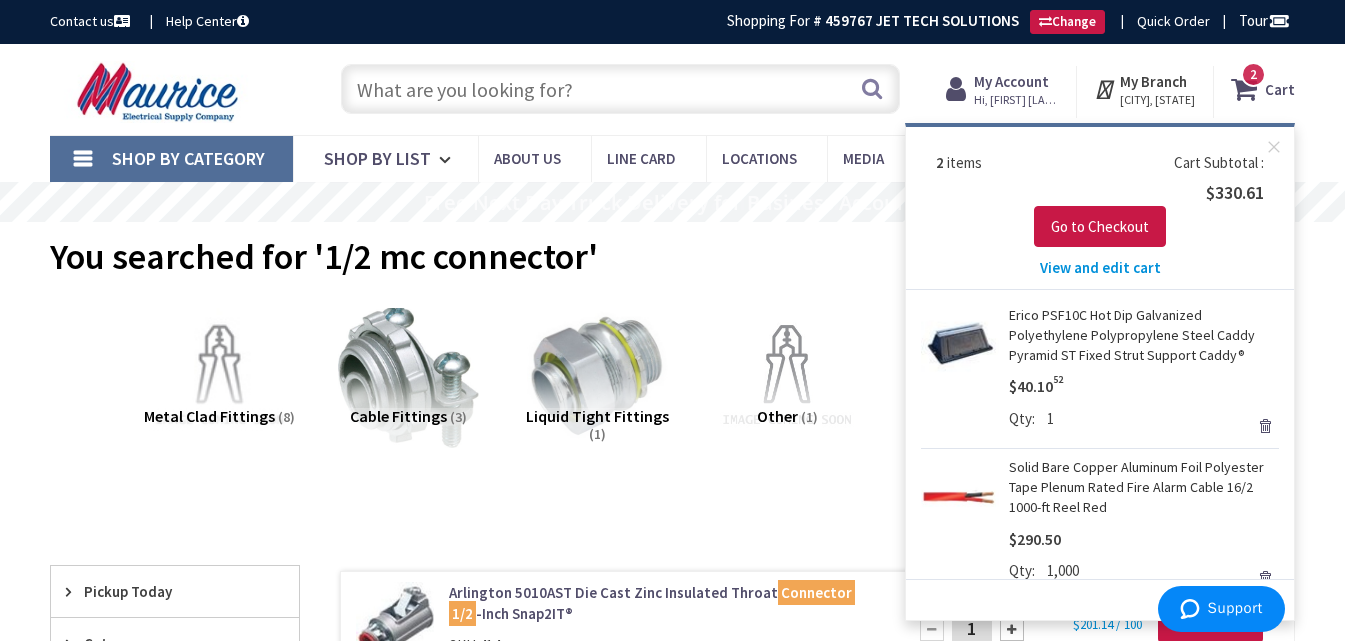 click on "View and edit cart" at bounding box center (1100, 267) 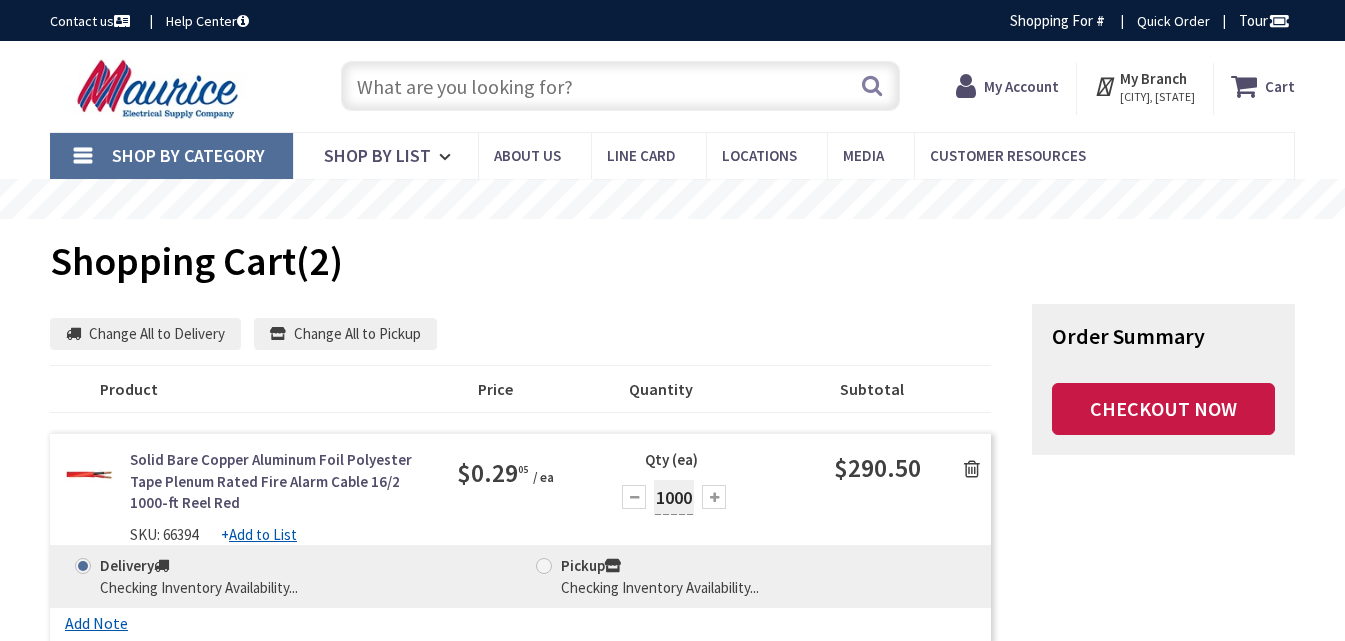 scroll, scrollTop: 300, scrollLeft: 0, axis: vertical 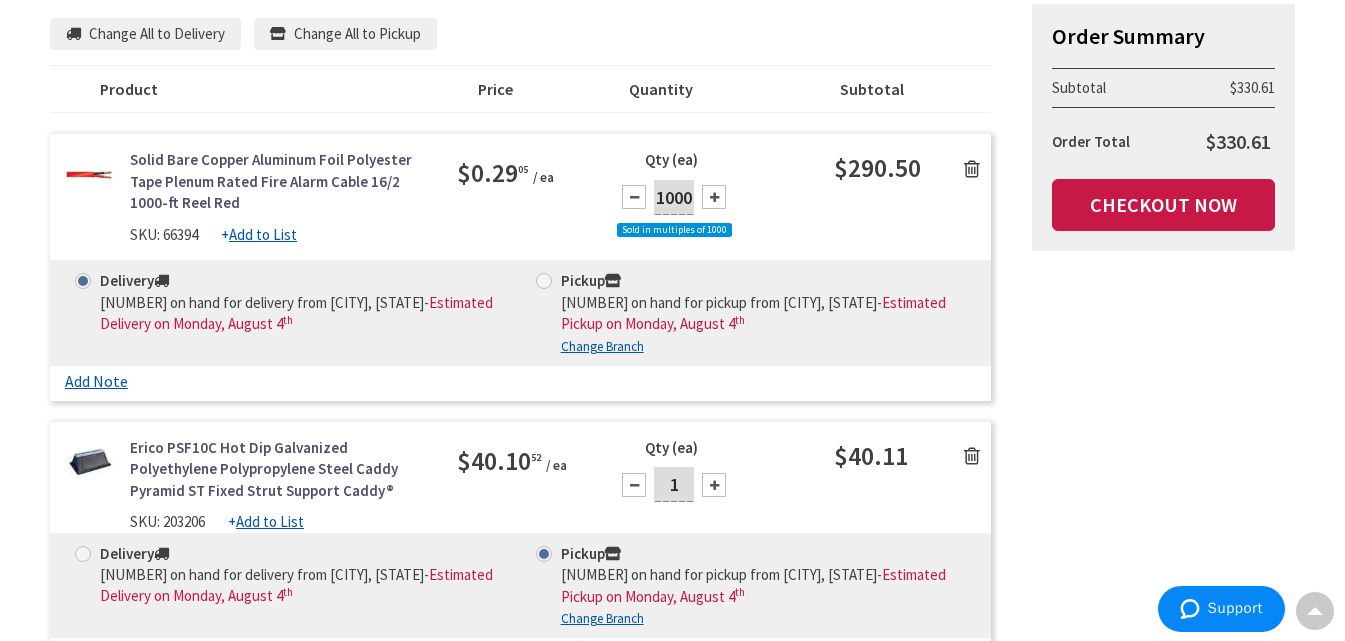 click at bounding box center [972, 169] 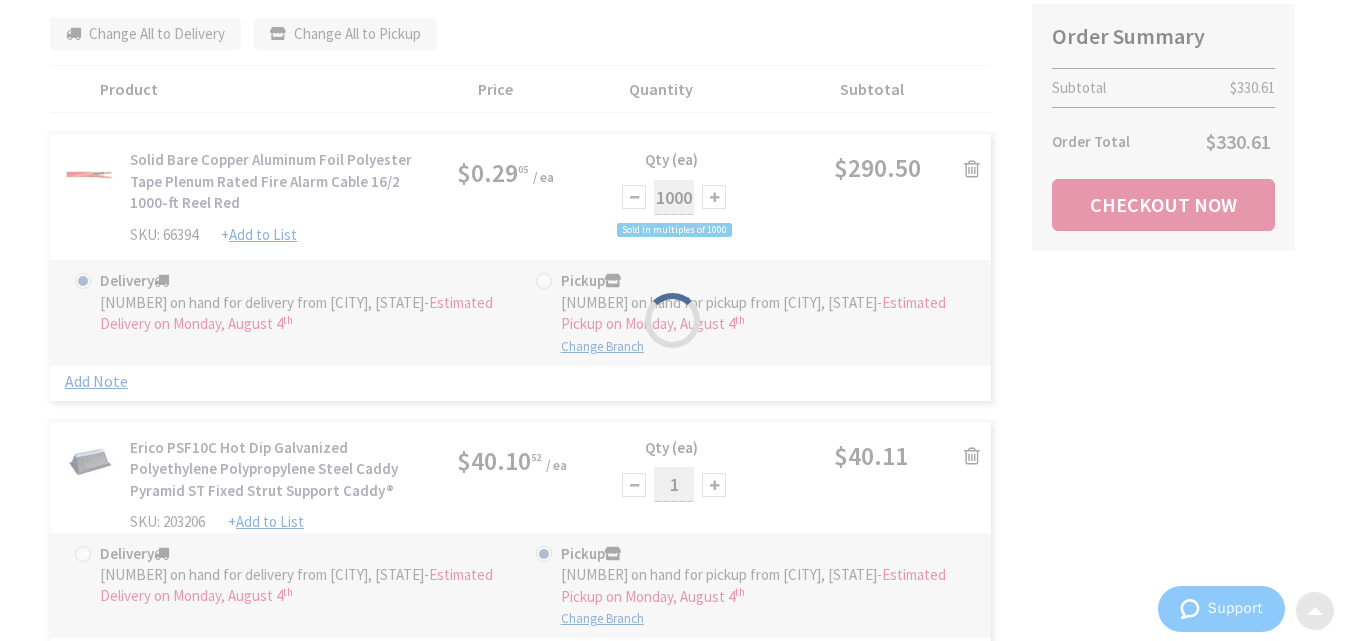 click on "Please wait..." at bounding box center (672, 320) 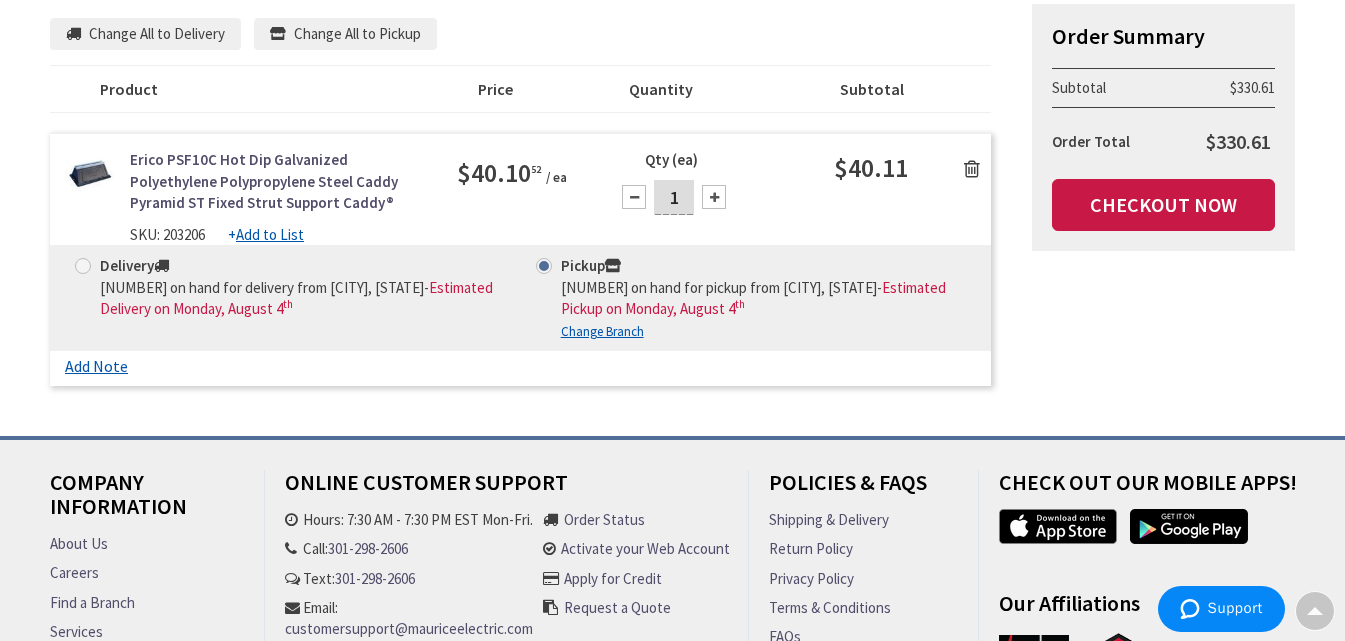 click at bounding box center [972, 169] 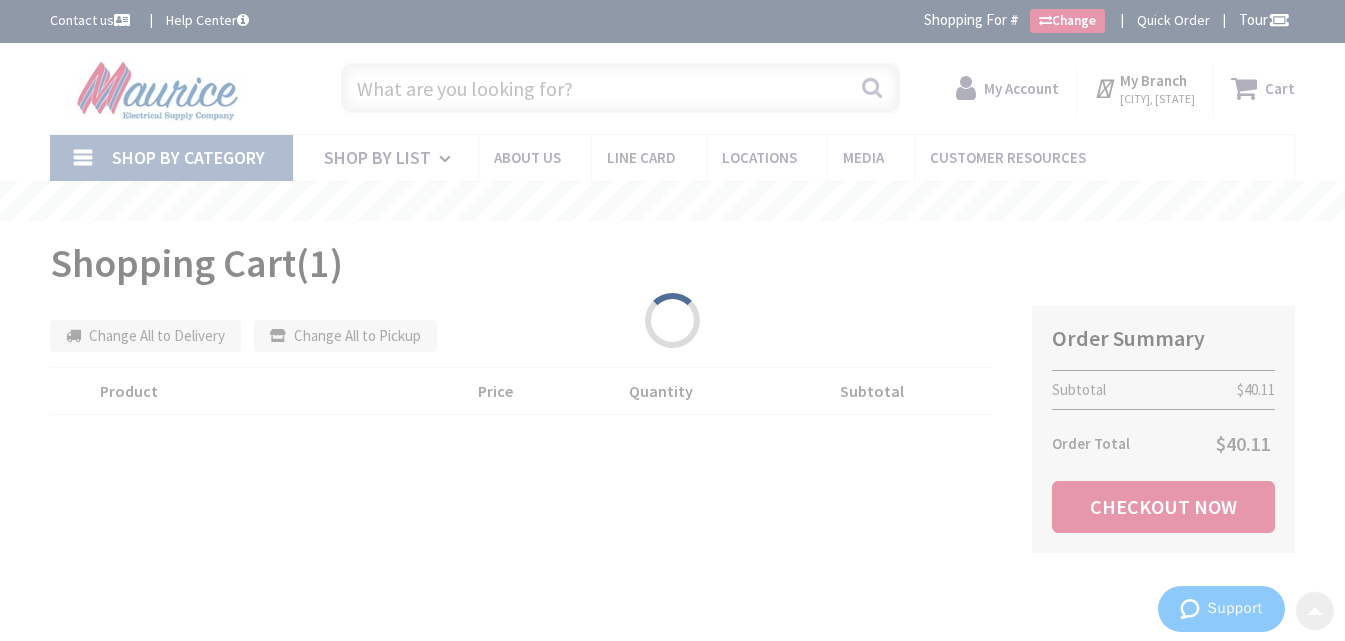 scroll, scrollTop: 0, scrollLeft: 0, axis: both 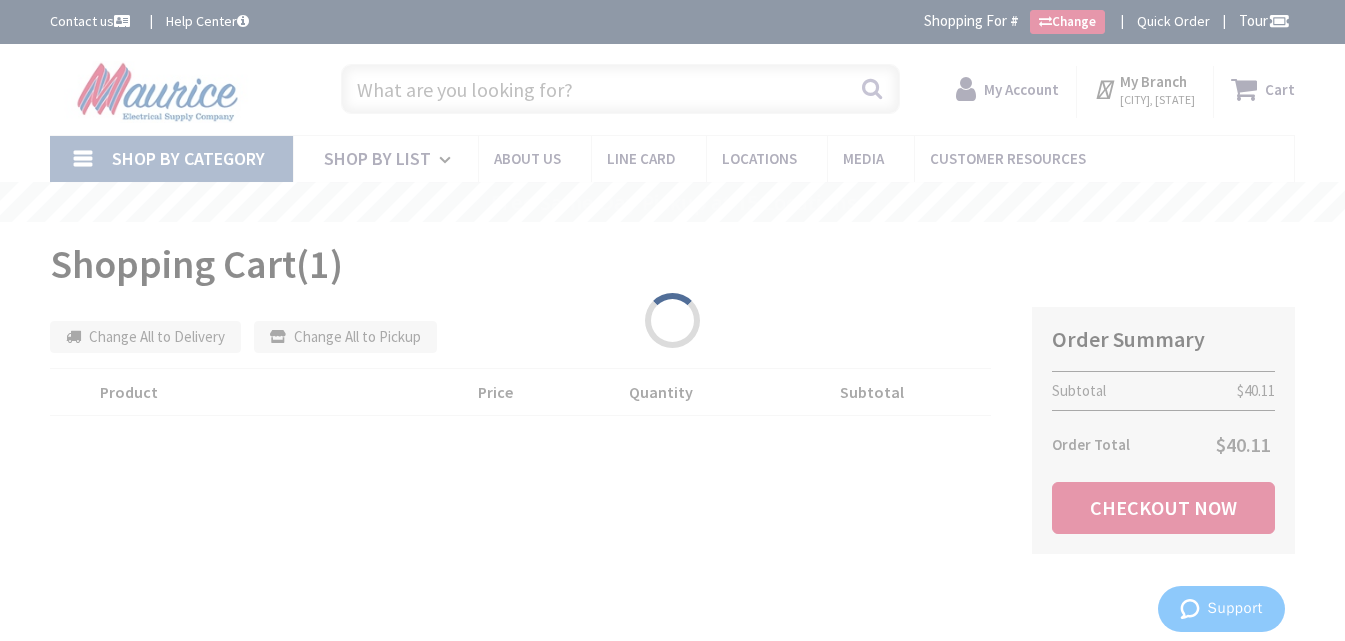 click on "Please wait..." at bounding box center [672, 320] 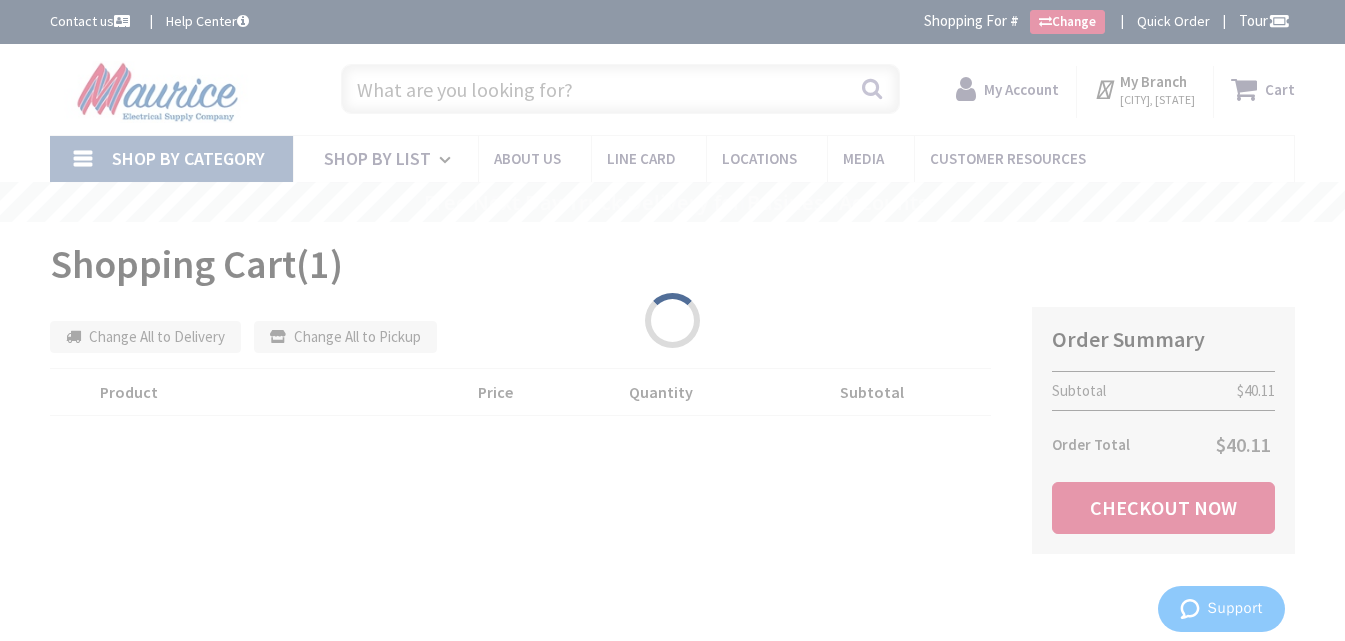 click on "Please wait..." at bounding box center [672, 320] 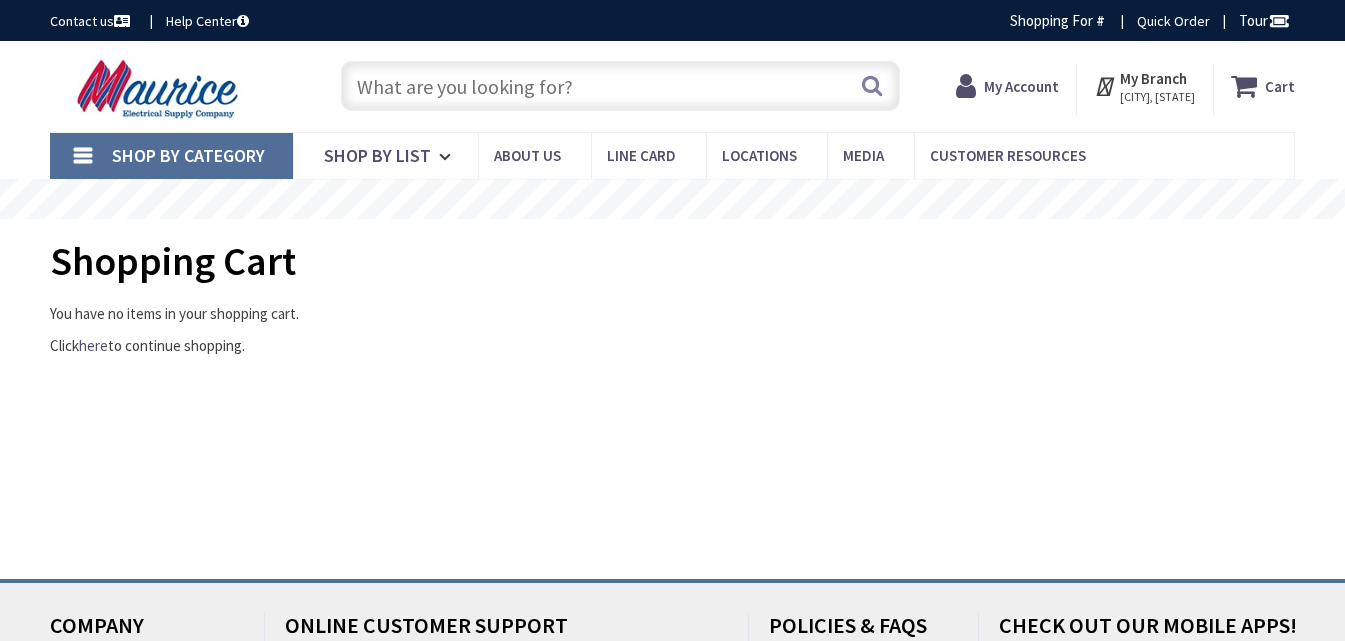 scroll, scrollTop: 0, scrollLeft: 0, axis: both 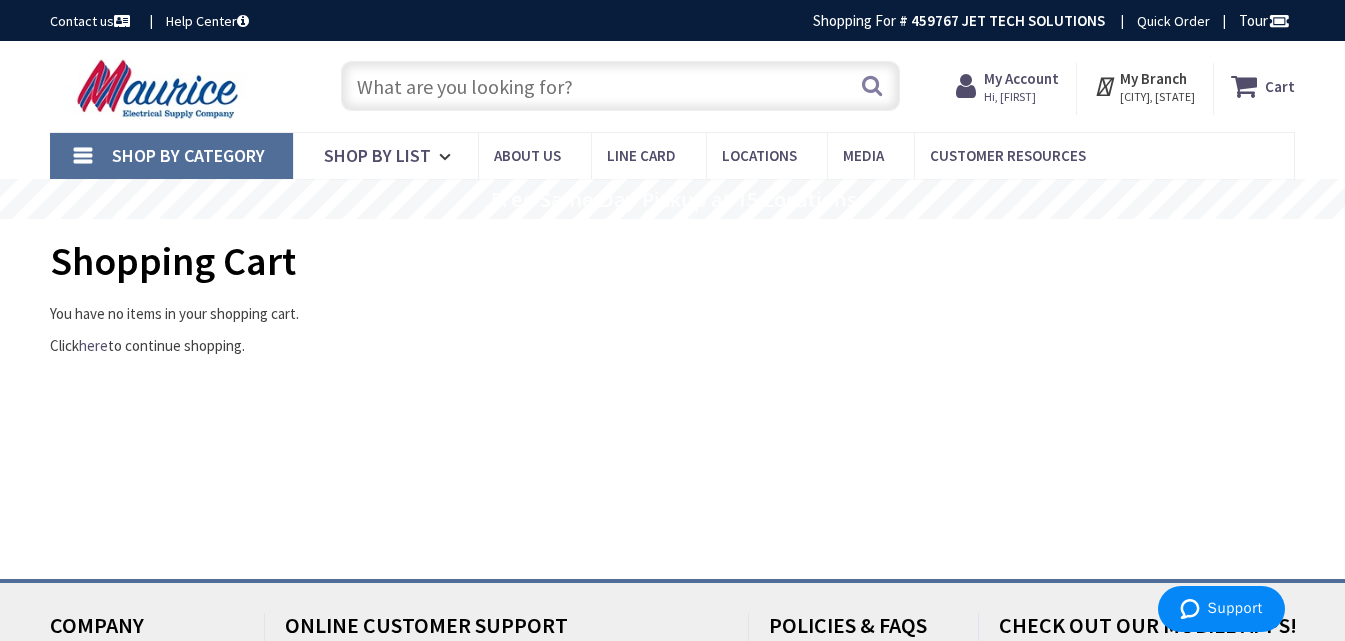 click at bounding box center [620, 86] 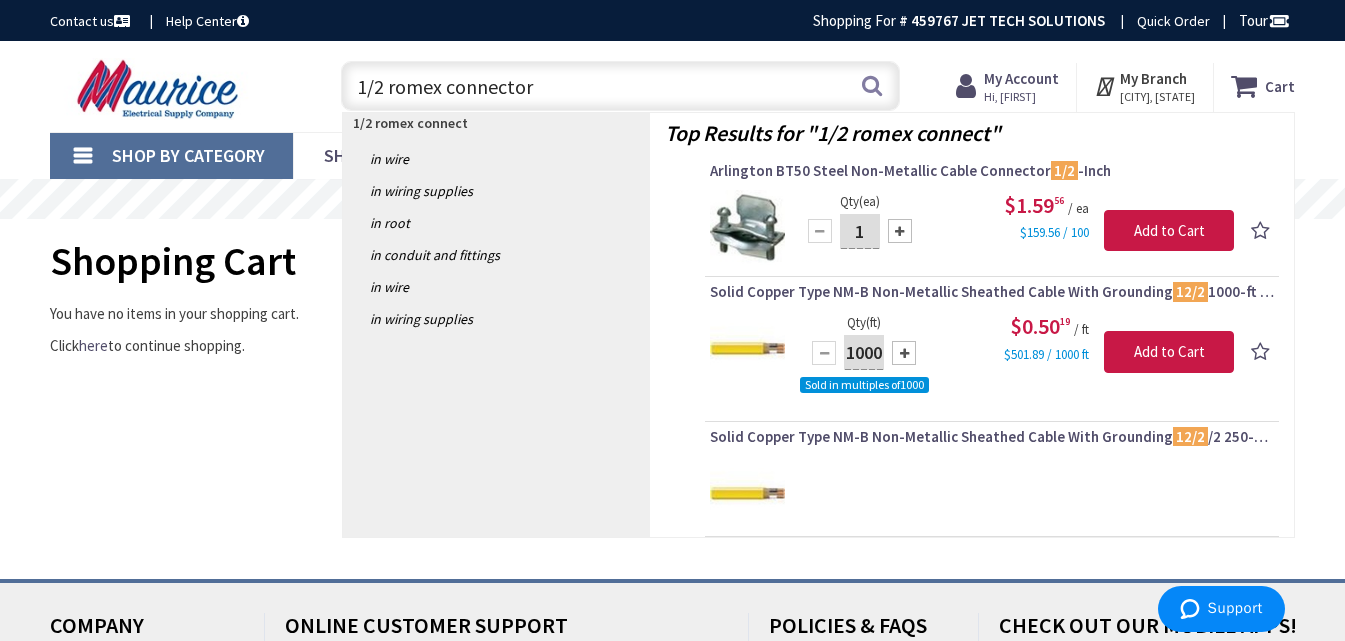 type on "1/2 romex connectors" 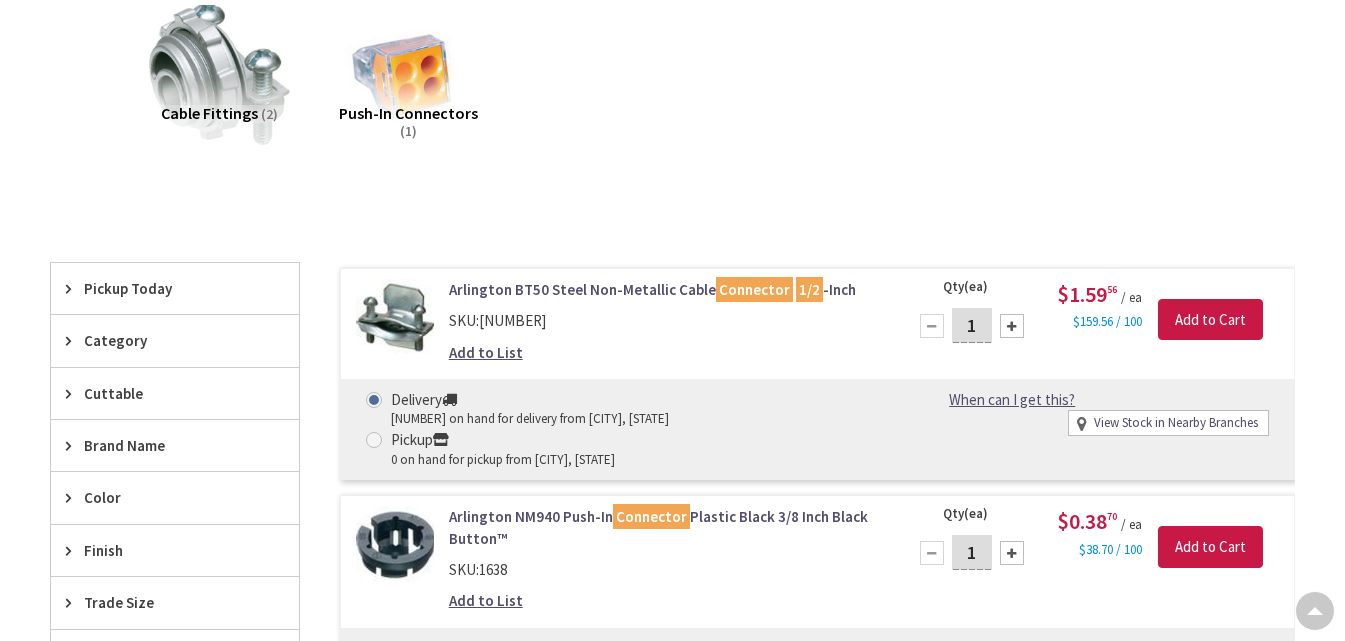 scroll, scrollTop: 300, scrollLeft: 0, axis: vertical 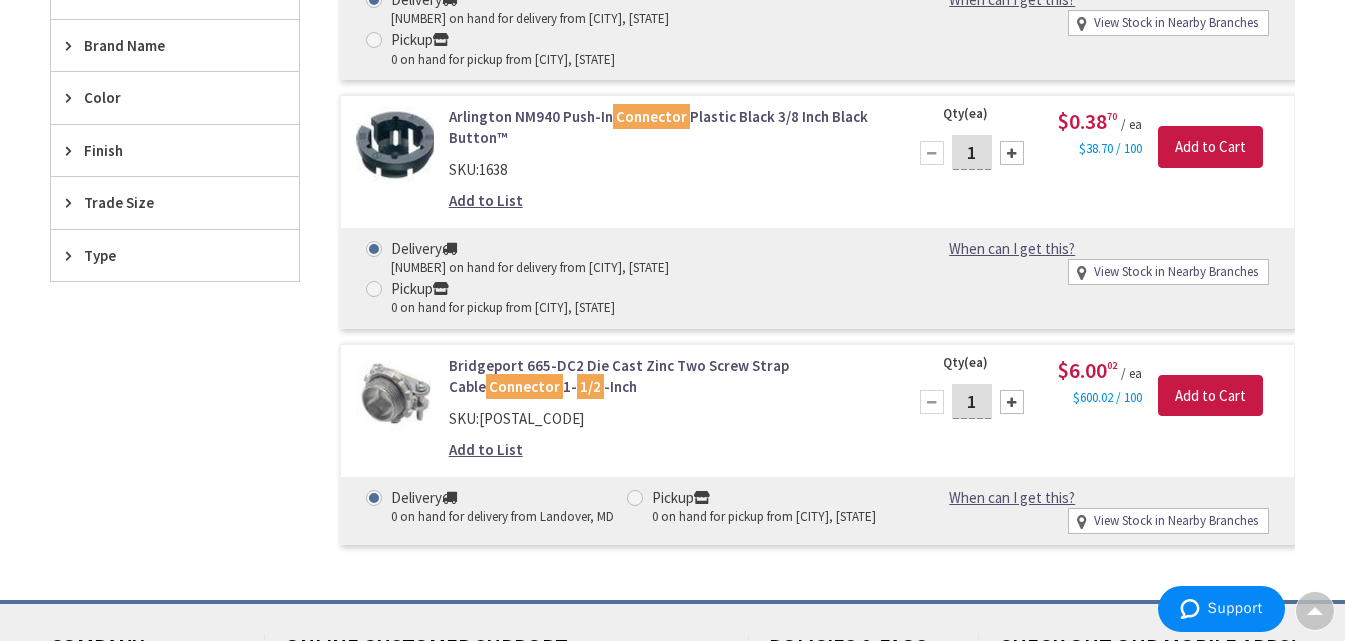 click on "Bridgeport 665-DC2 Die Cast Zinc Two Screw Strap Cable  Connector  1- 1/2 -Inch" at bounding box center [665, 376] 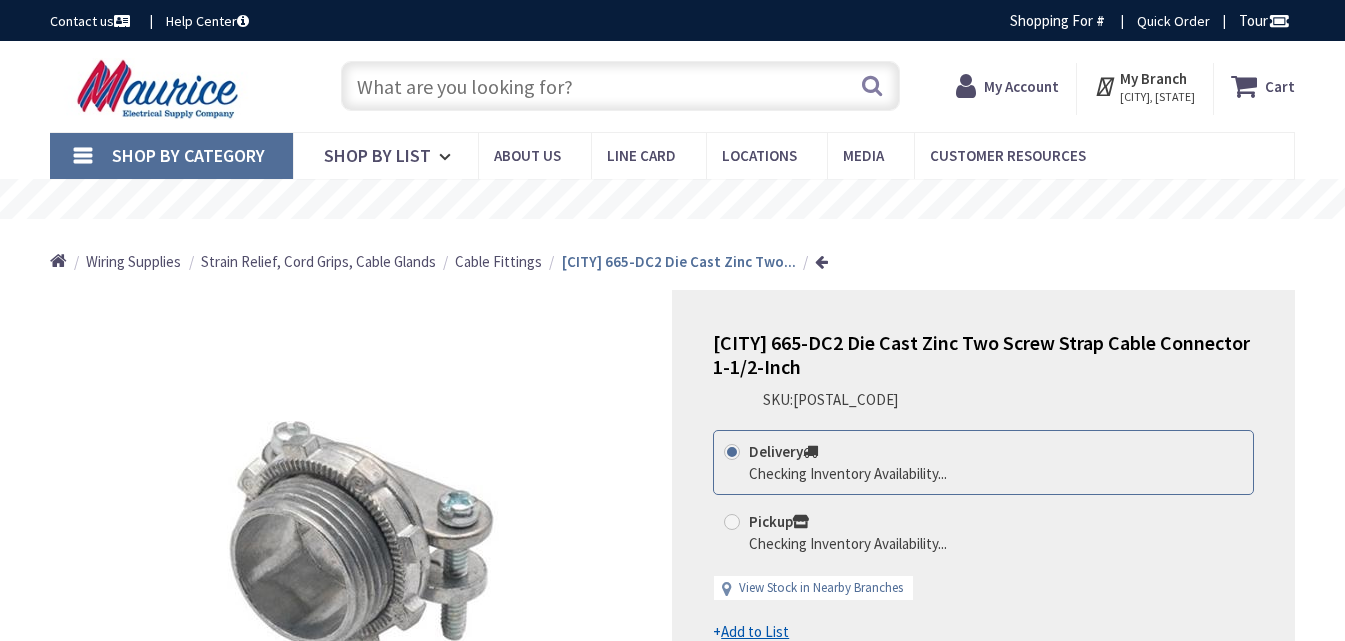 scroll, scrollTop: 0, scrollLeft: 0, axis: both 